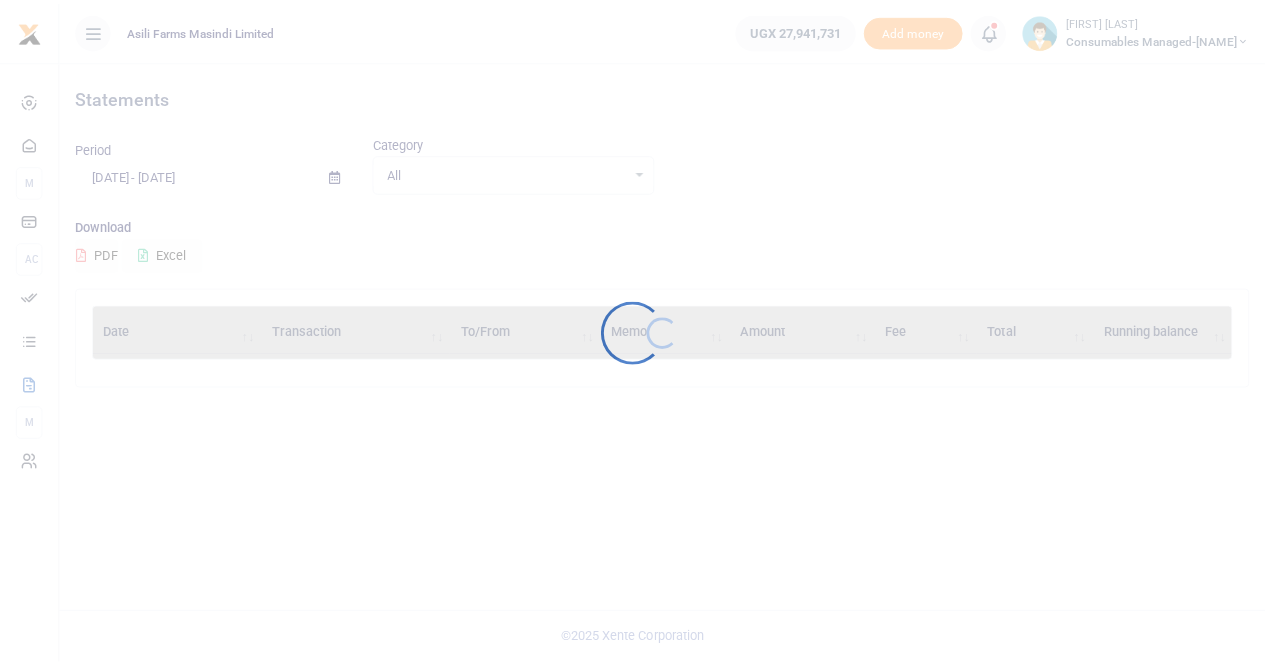 scroll, scrollTop: 0, scrollLeft: 0, axis: both 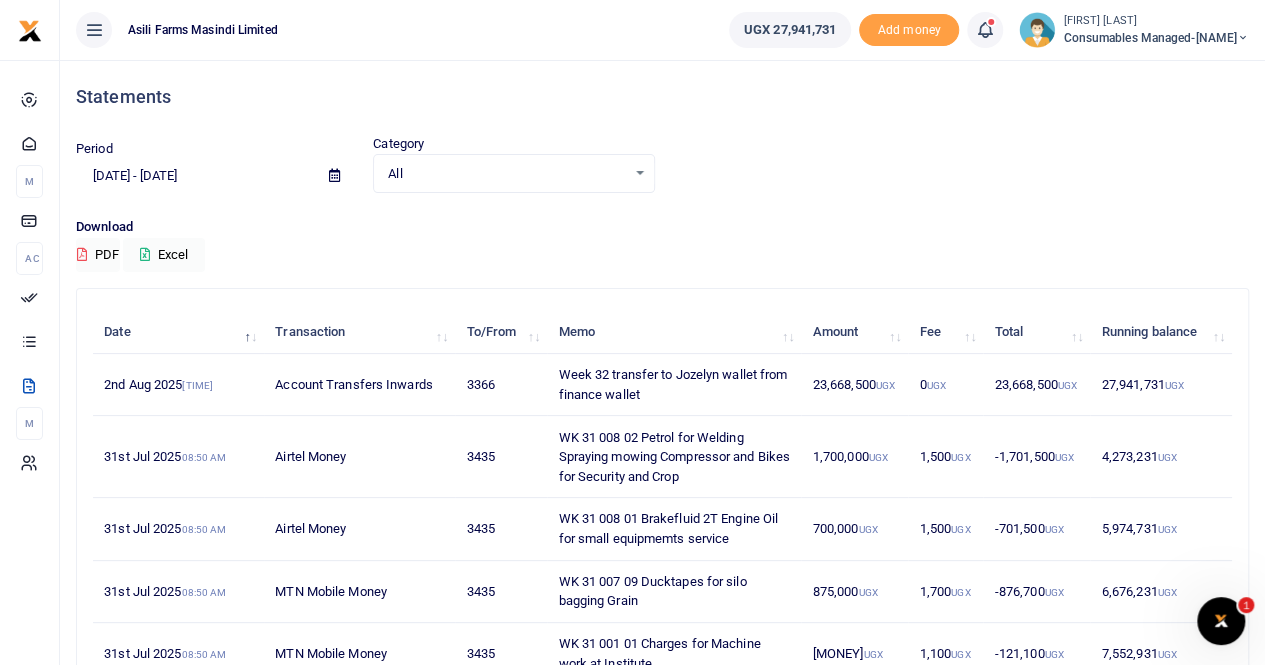 click on "Consumables managed-[FIRST]" at bounding box center [1156, 38] 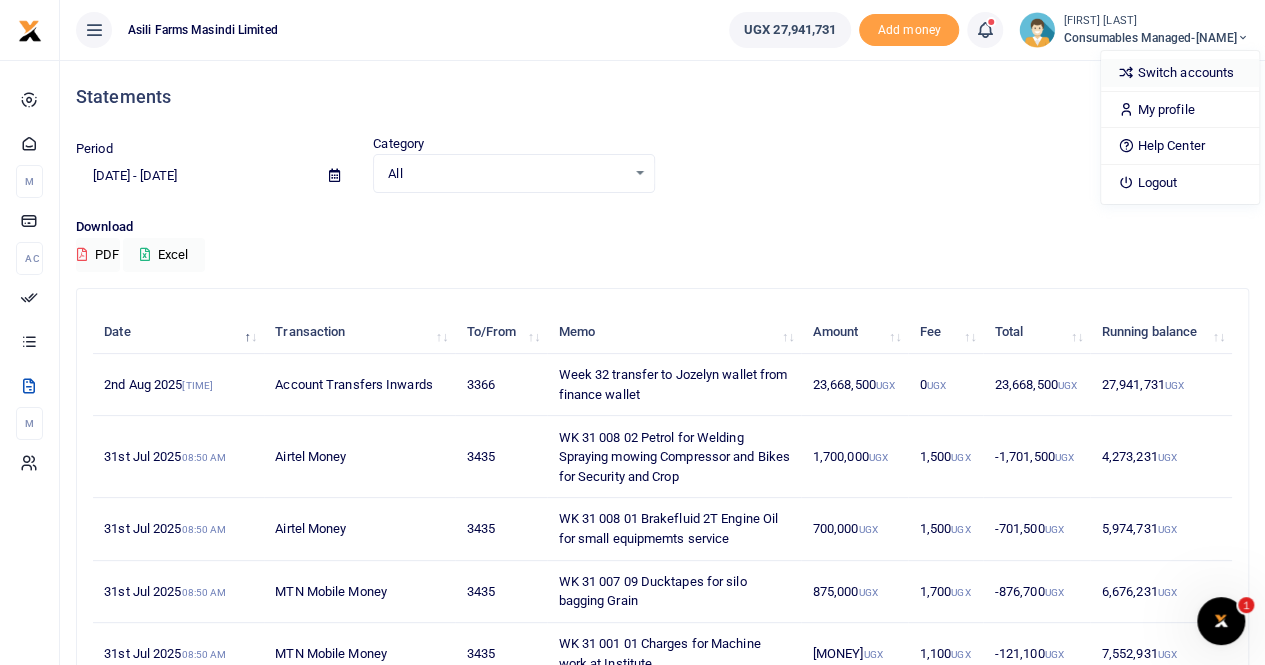 click on "Switch accounts" at bounding box center [1180, 73] 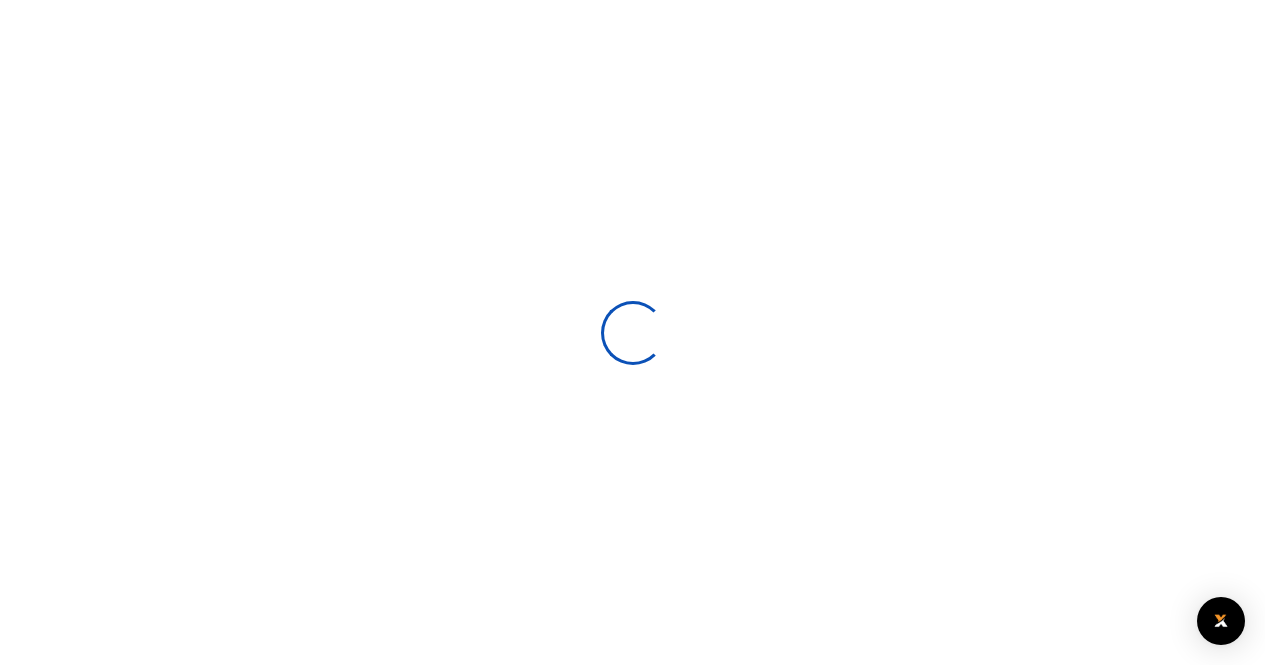 scroll, scrollTop: 0, scrollLeft: 0, axis: both 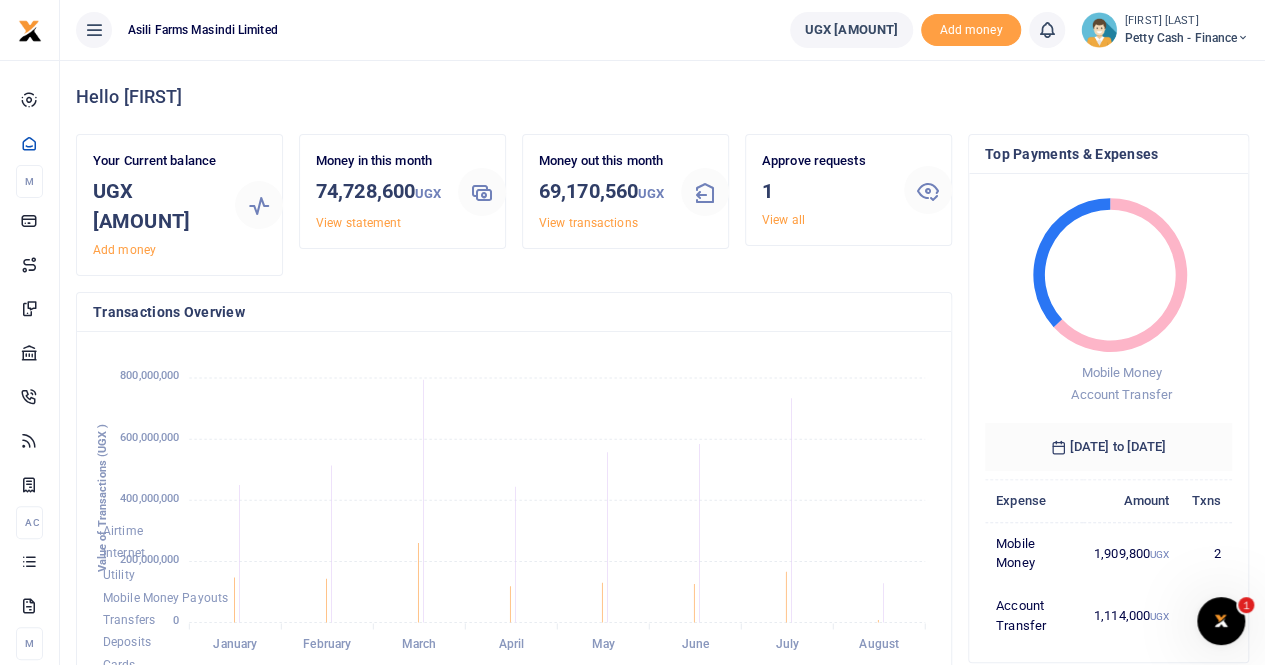click on "Petty Cash - Finance" at bounding box center (1187, 38) 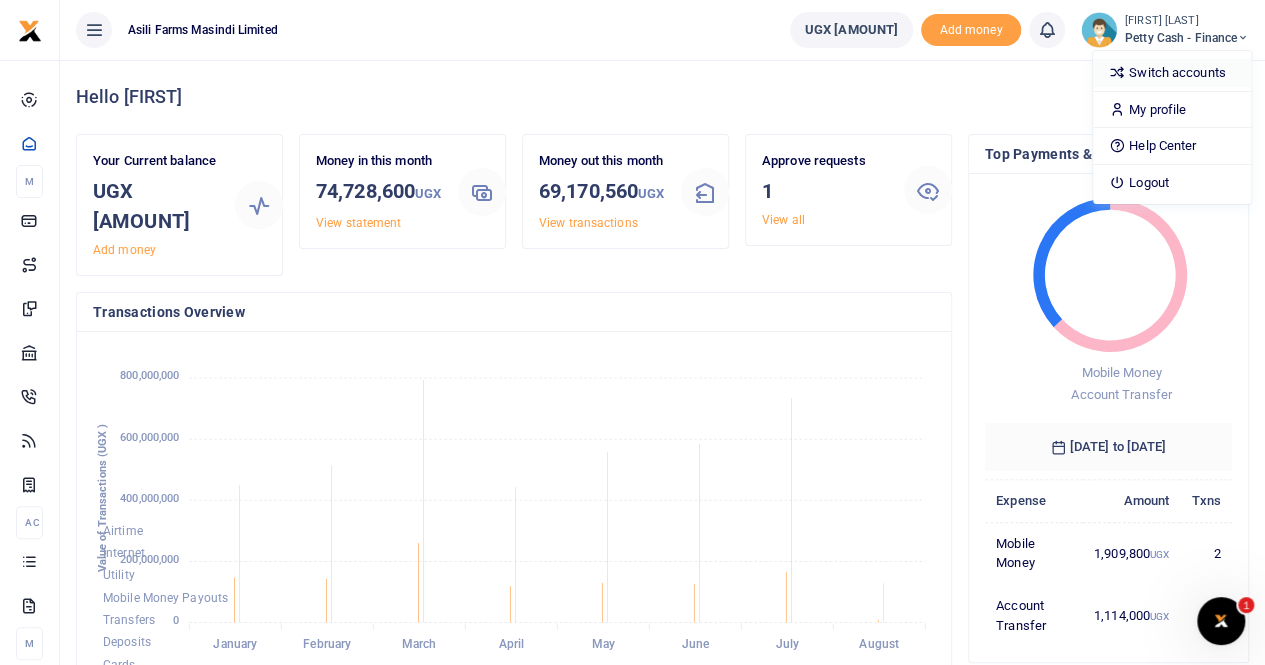click on "Switch accounts" at bounding box center (1172, 73) 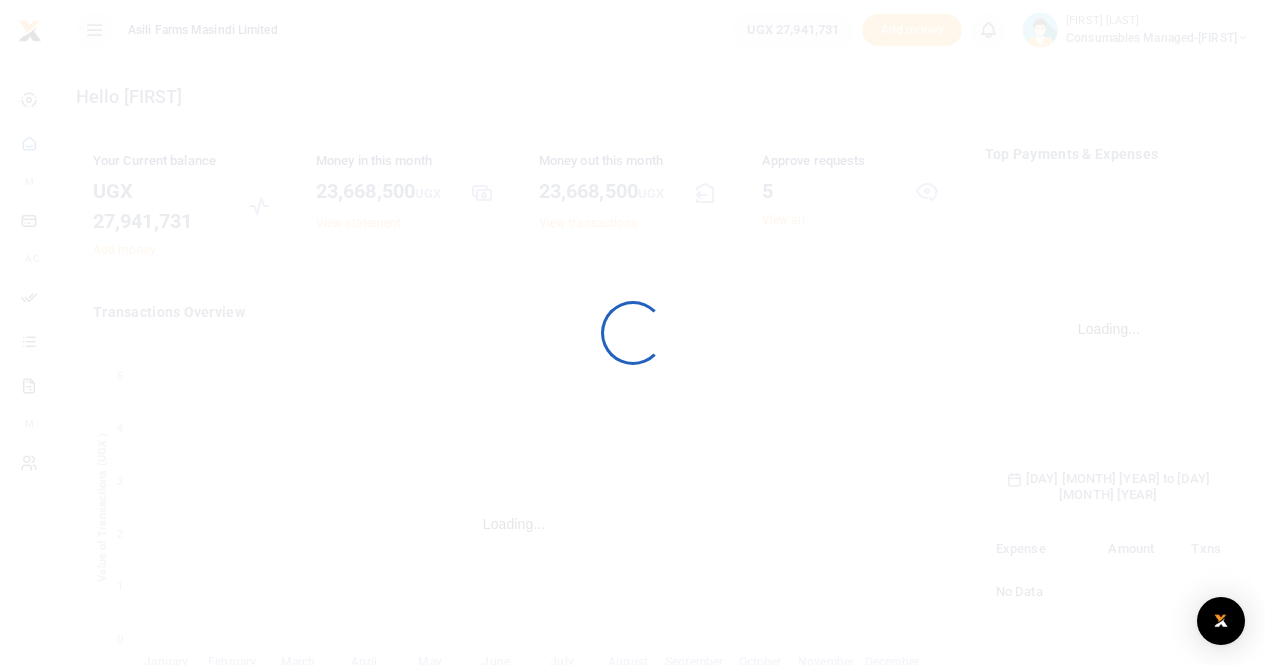 scroll, scrollTop: 0, scrollLeft: 0, axis: both 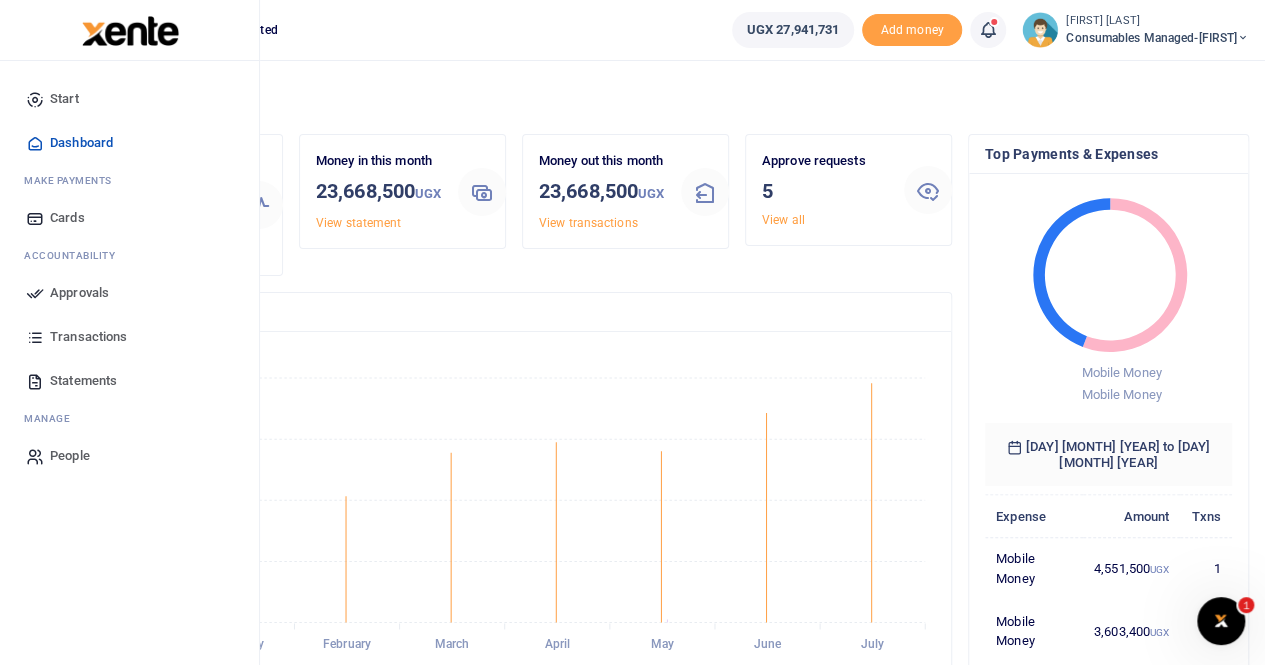 click on "Approvals" at bounding box center (79, 293) 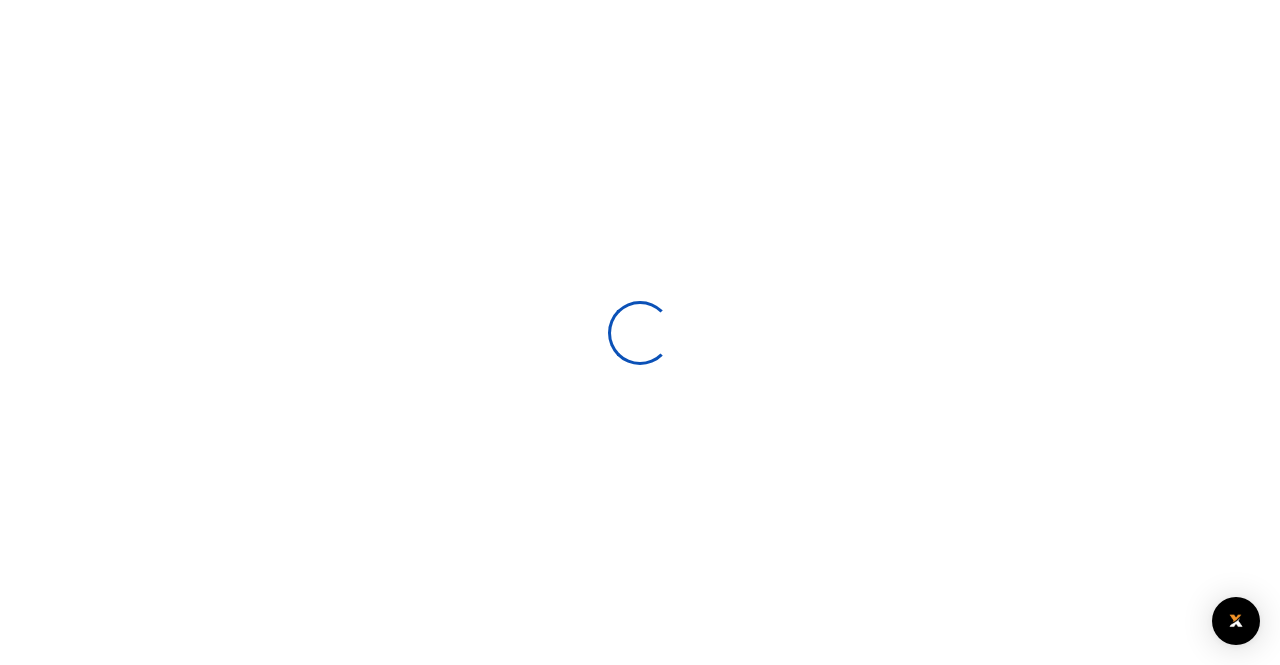 scroll, scrollTop: 0, scrollLeft: 0, axis: both 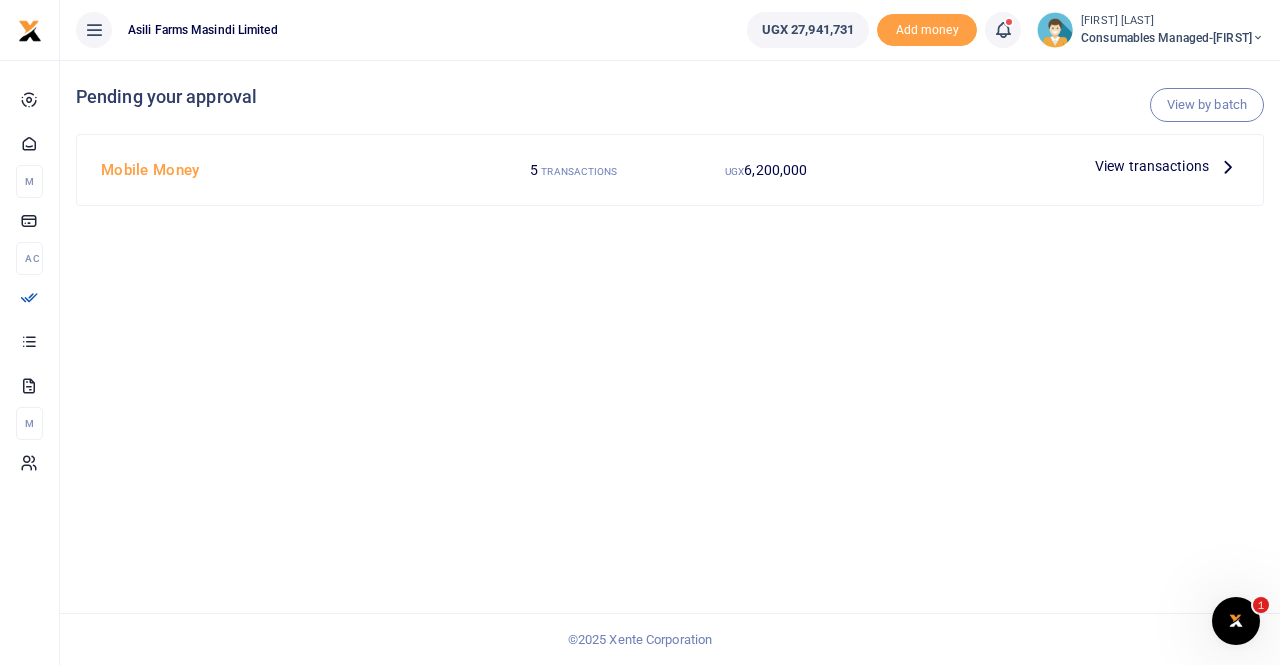 click on "View transactions" at bounding box center (1152, 166) 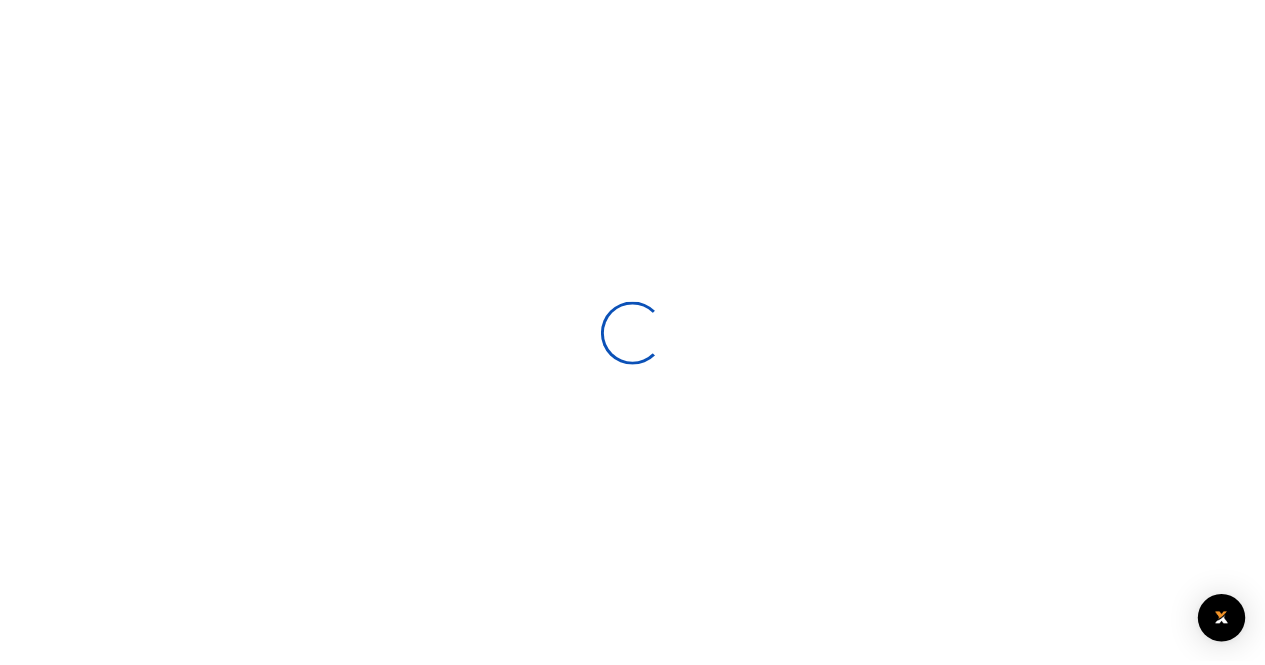 scroll, scrollTop: 0, scrollLeft: 0, axis: both 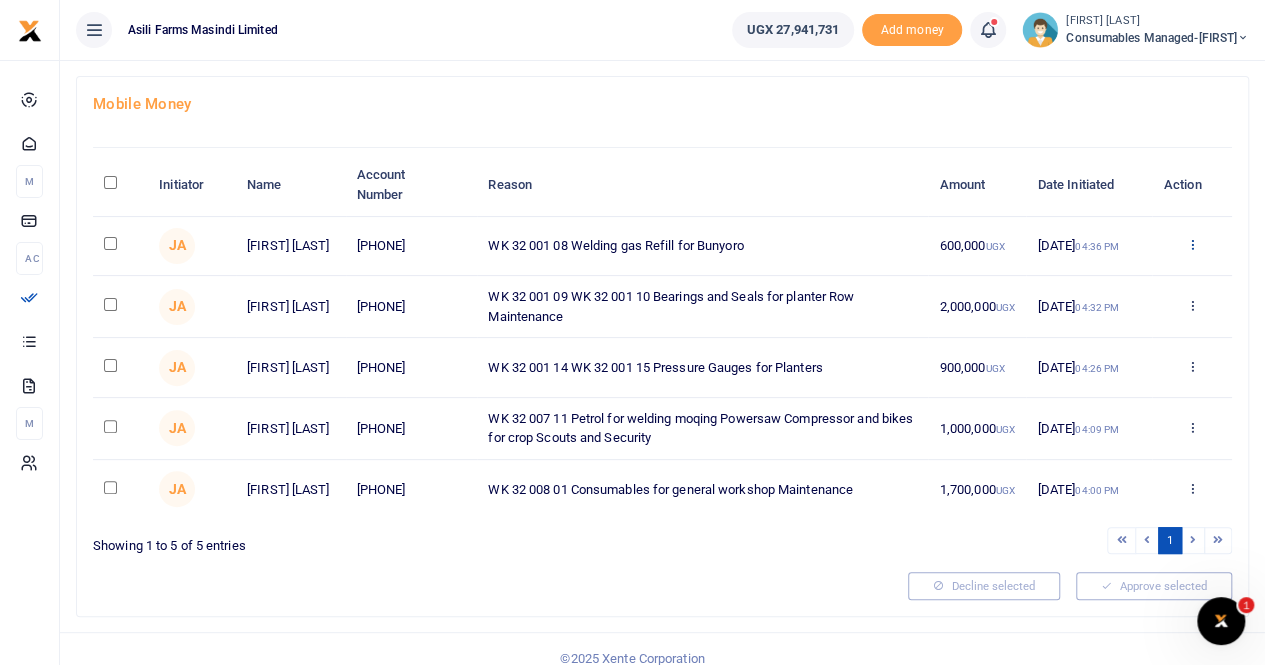 click at bounding box center [1191, 244] 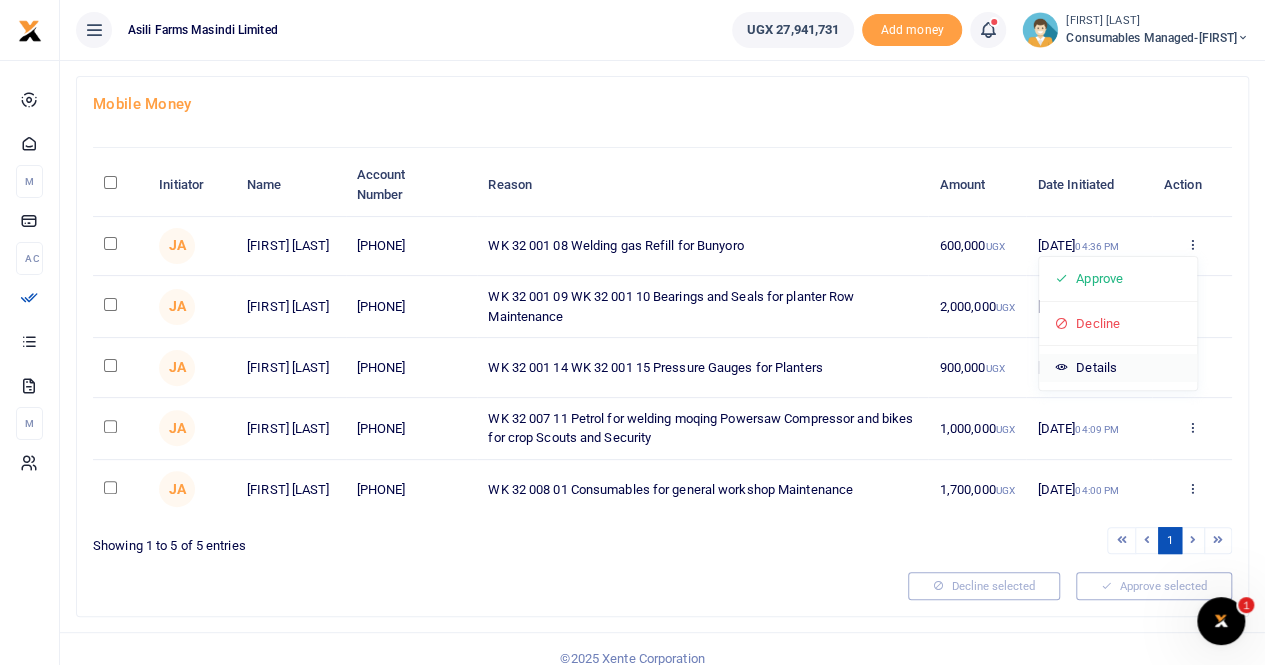 click on "Details" at bounding box center [1118, 368] 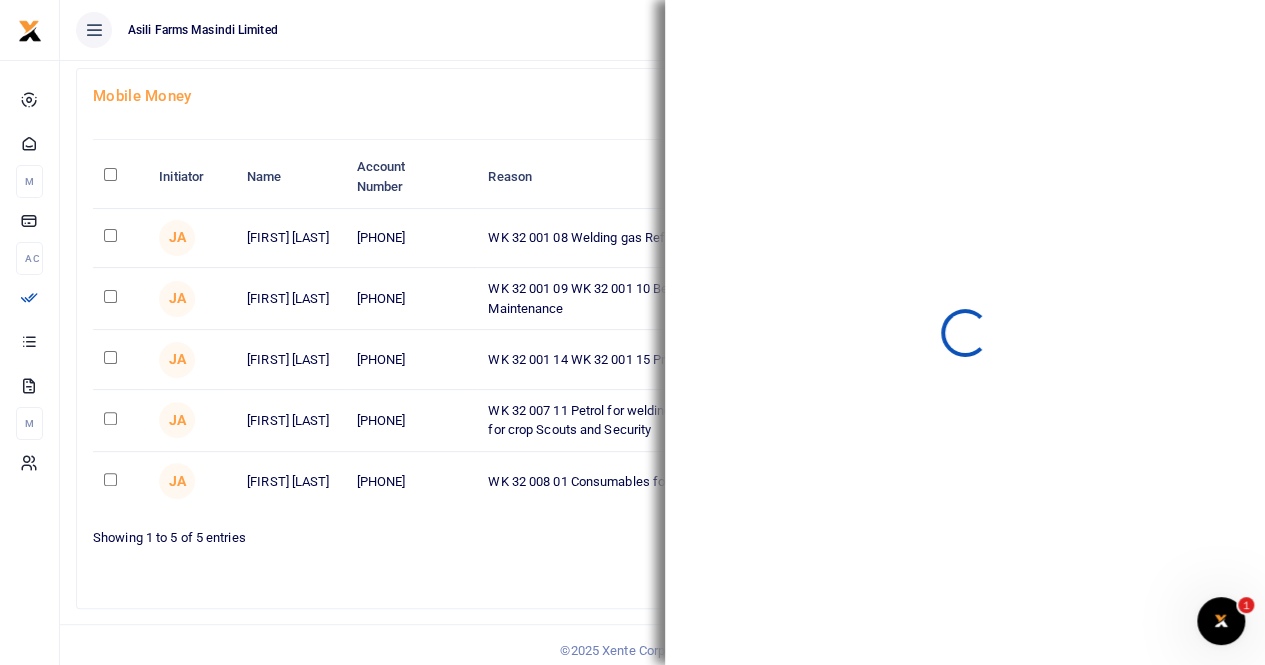 scroll, scrollTop: 123, scrollLeft: 0, axis: vertical 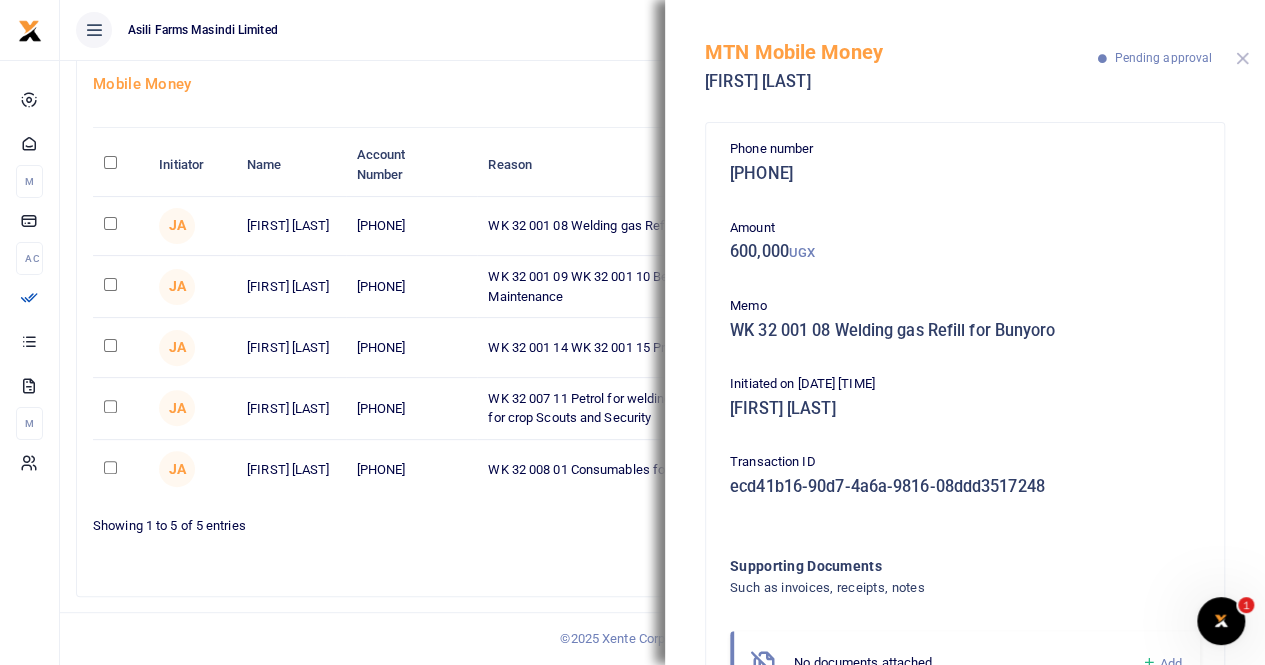 click at bounding box center (1242, 58) 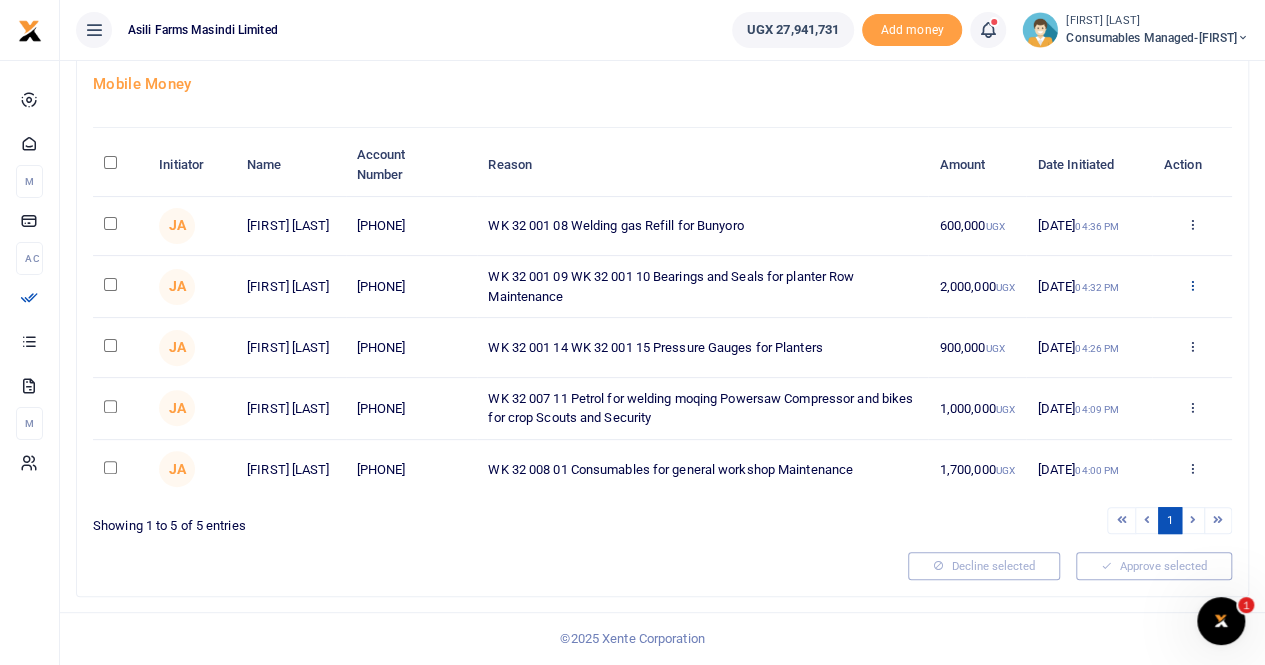 click at bounding box center [1191, 285] 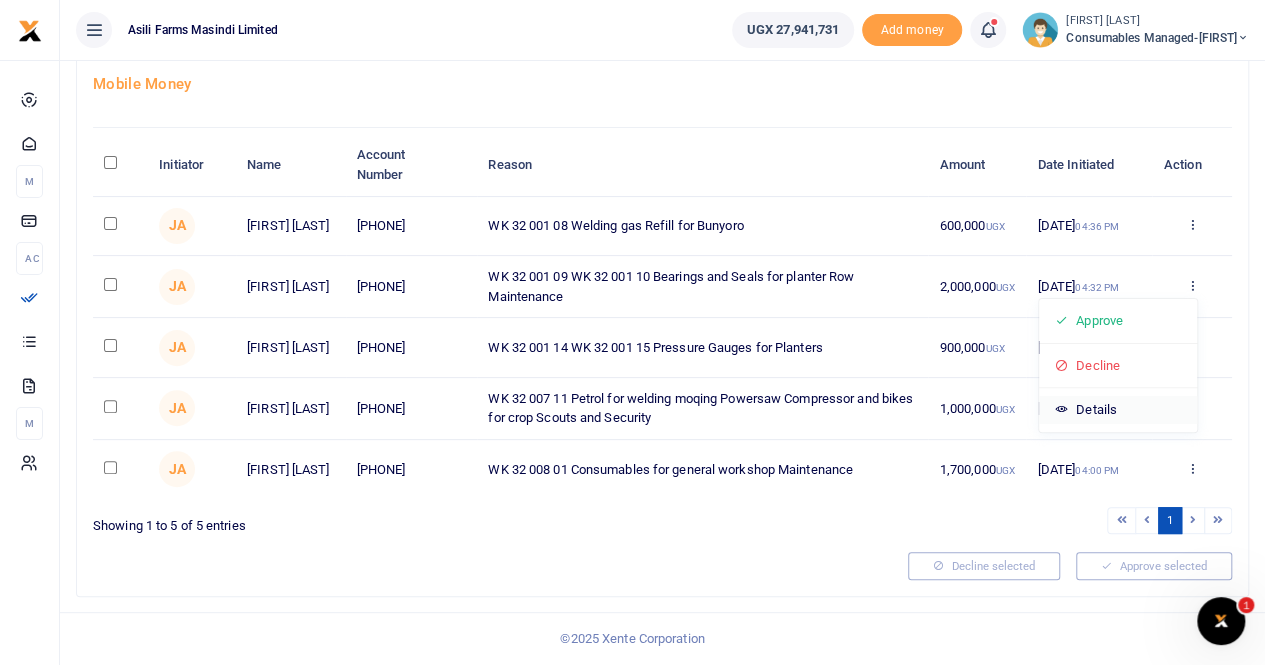 click on "Details" at bounding box center (1118, 410) 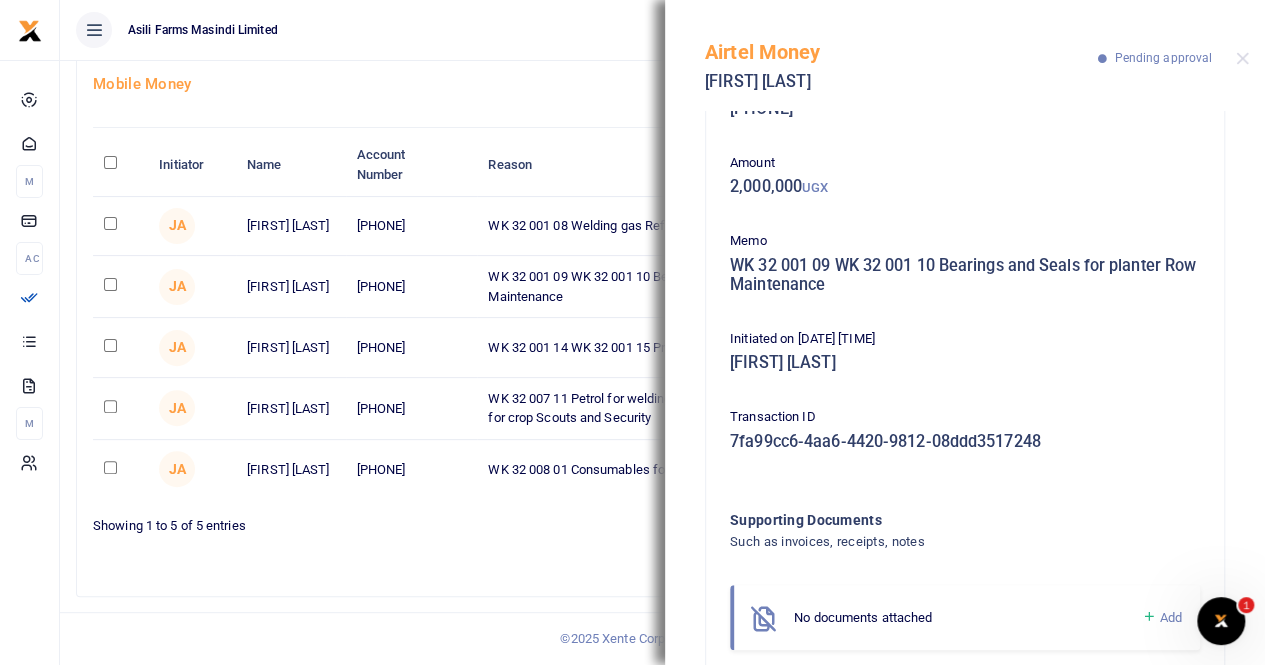 scroll, scrollTop: 114, scrollLeft: 0, axis: vertical 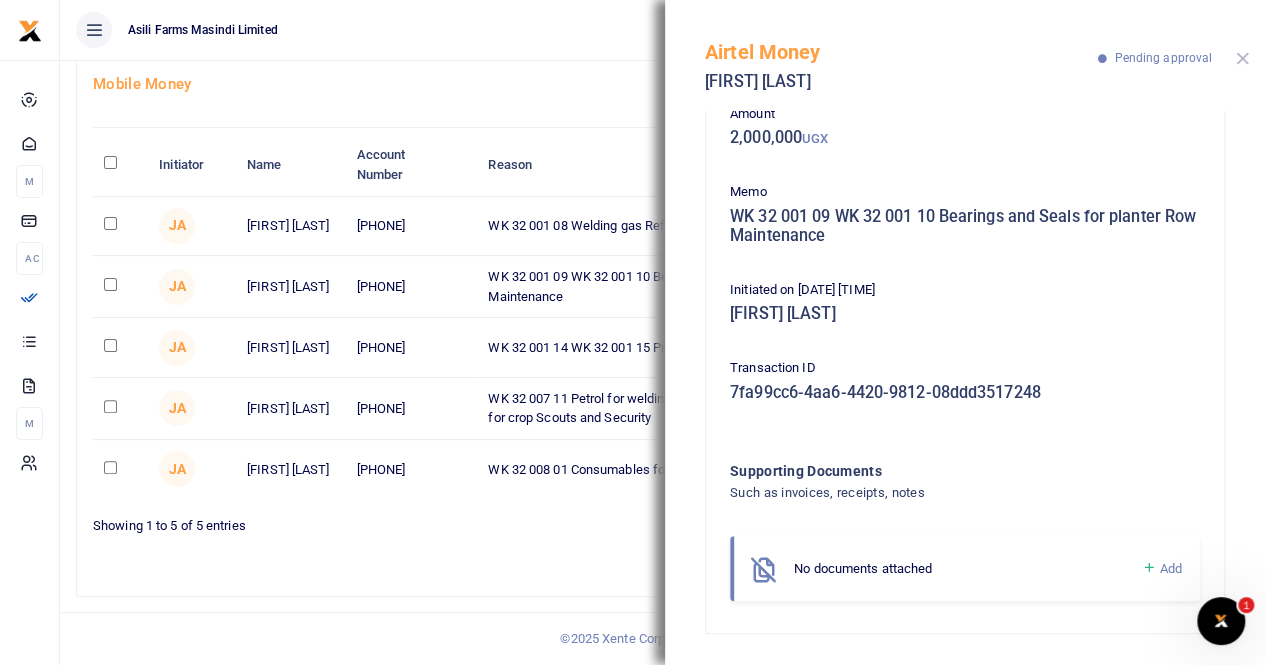 click at bounding box center [1242, 58] 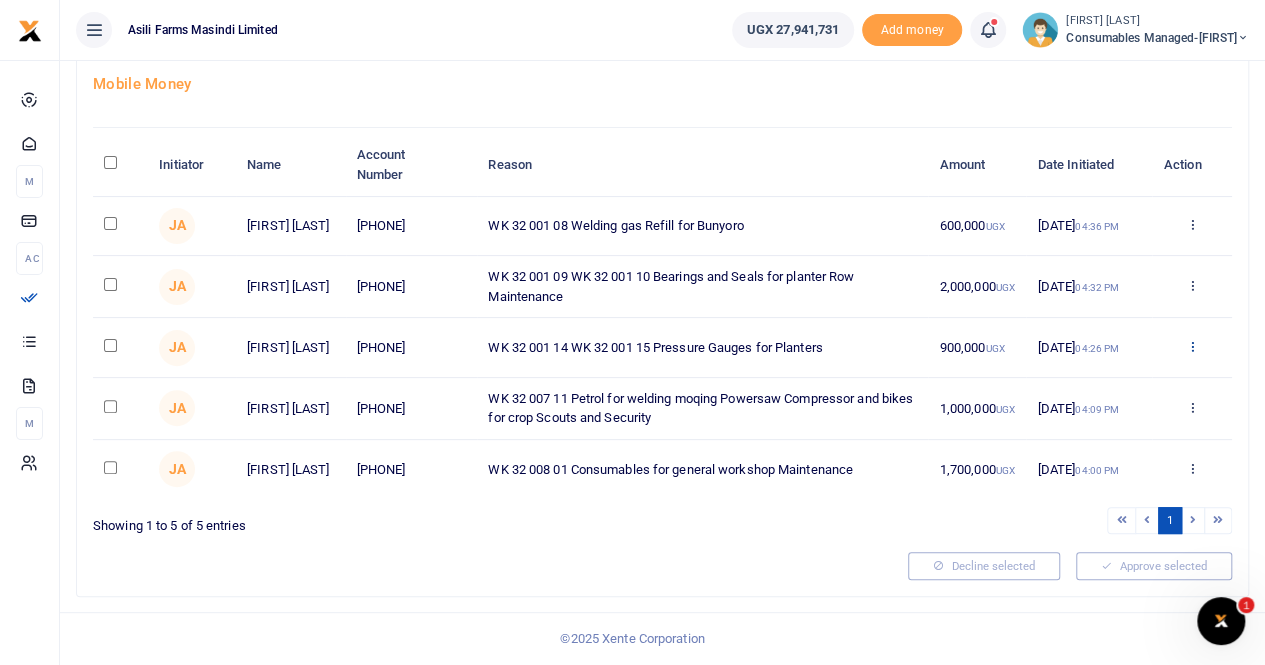 click at bounding box center (1191, 346) 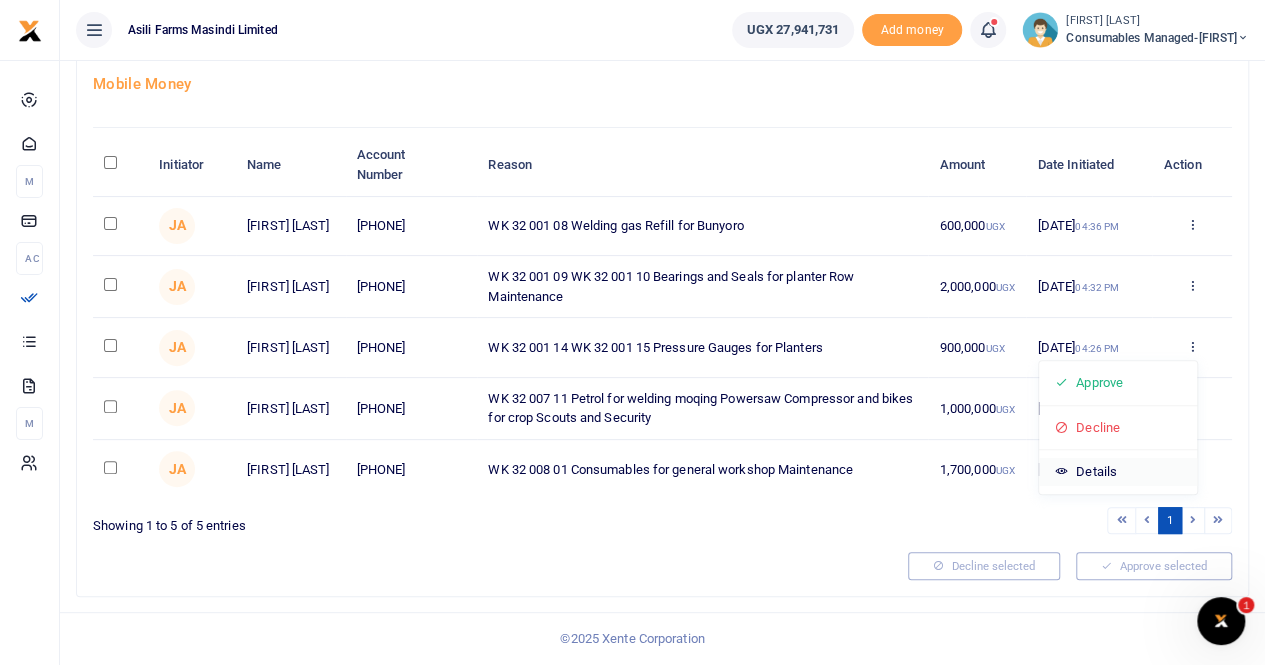 click on "Details" at bounding box center [1118, 472] 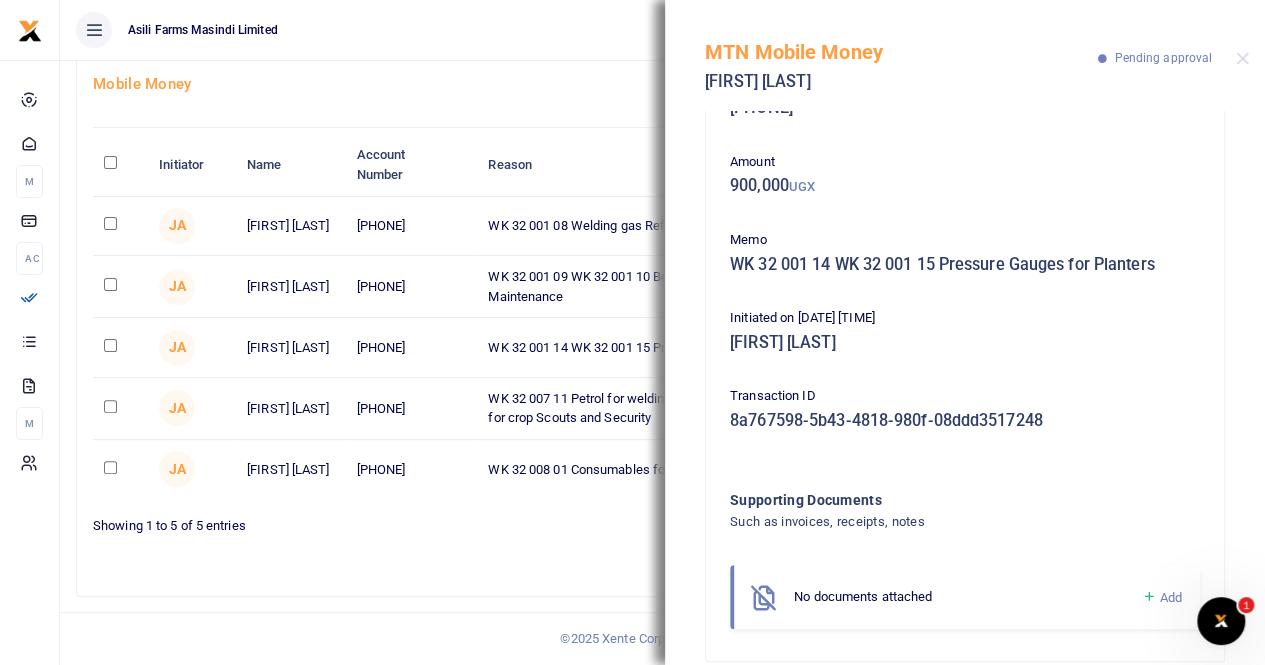 scroll, scrollTop: 94, scrollLeft: 0, axis: vertical 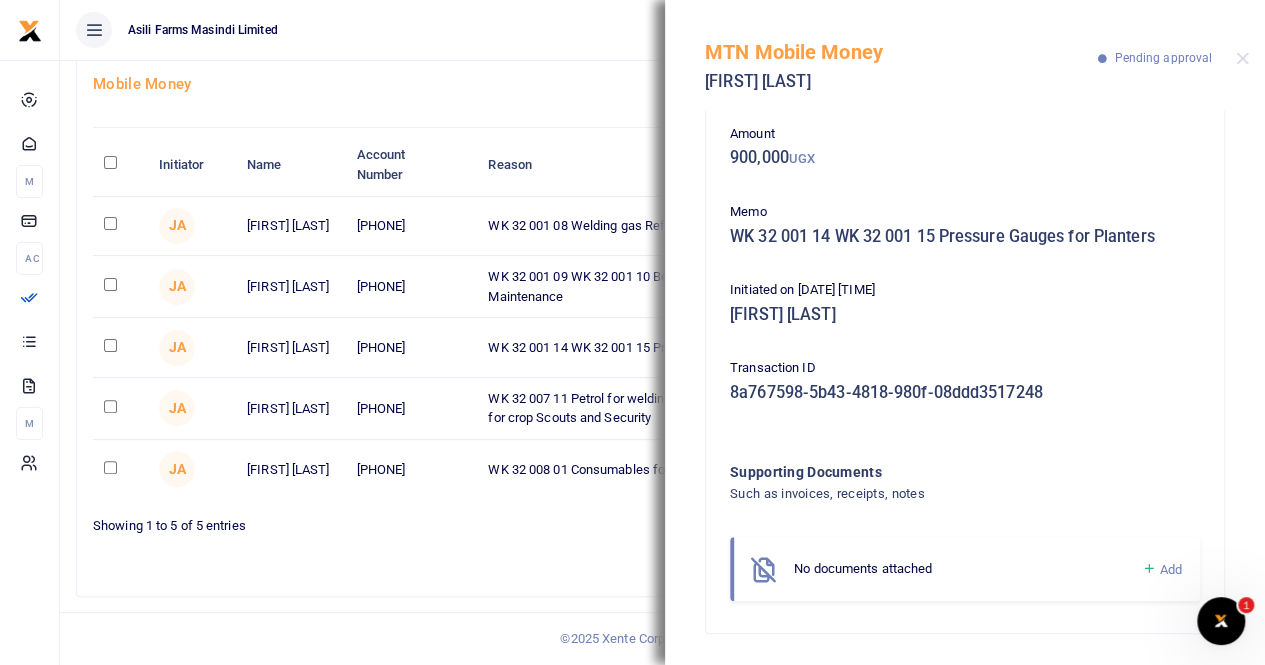 click on "MTN Mobile Money
Juliet Auma
Pending approval" at bounding box center (965, 55) 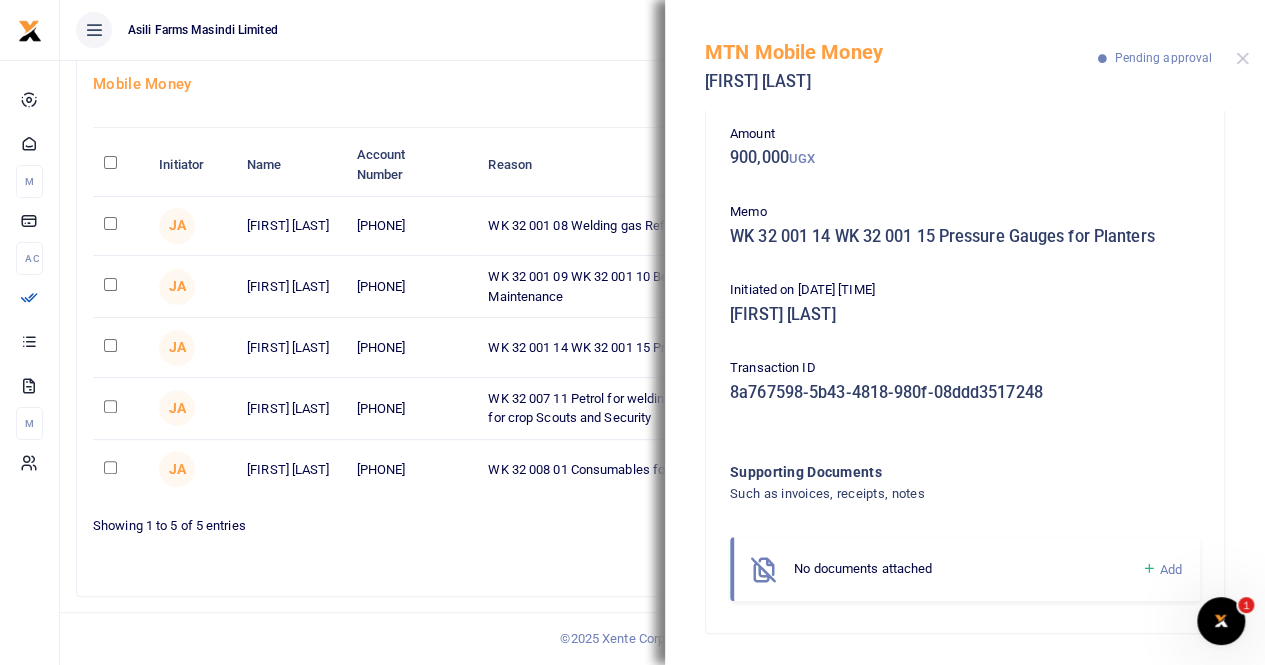 click on "MTN Mobile Money
Juliet Auma
Pending approval" at bounding box center (965, 55) 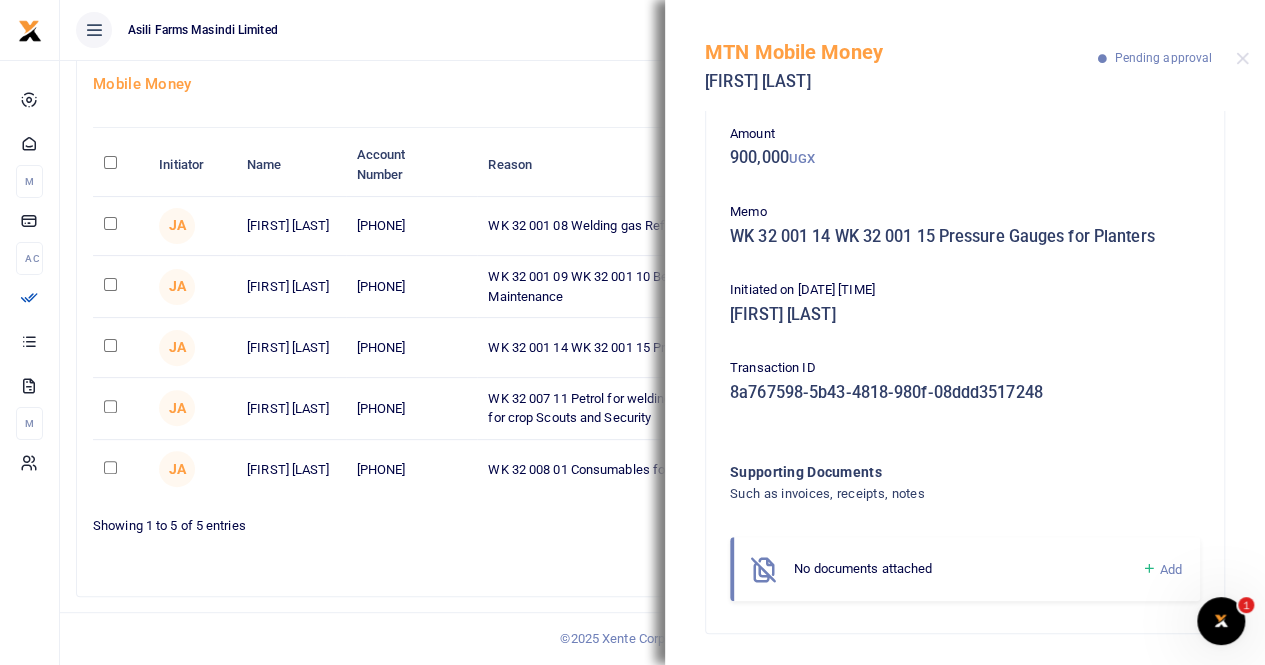 click on "MTN Mobile Money
Juliet Auma
Pending approval" at bounding box center (965, 55) 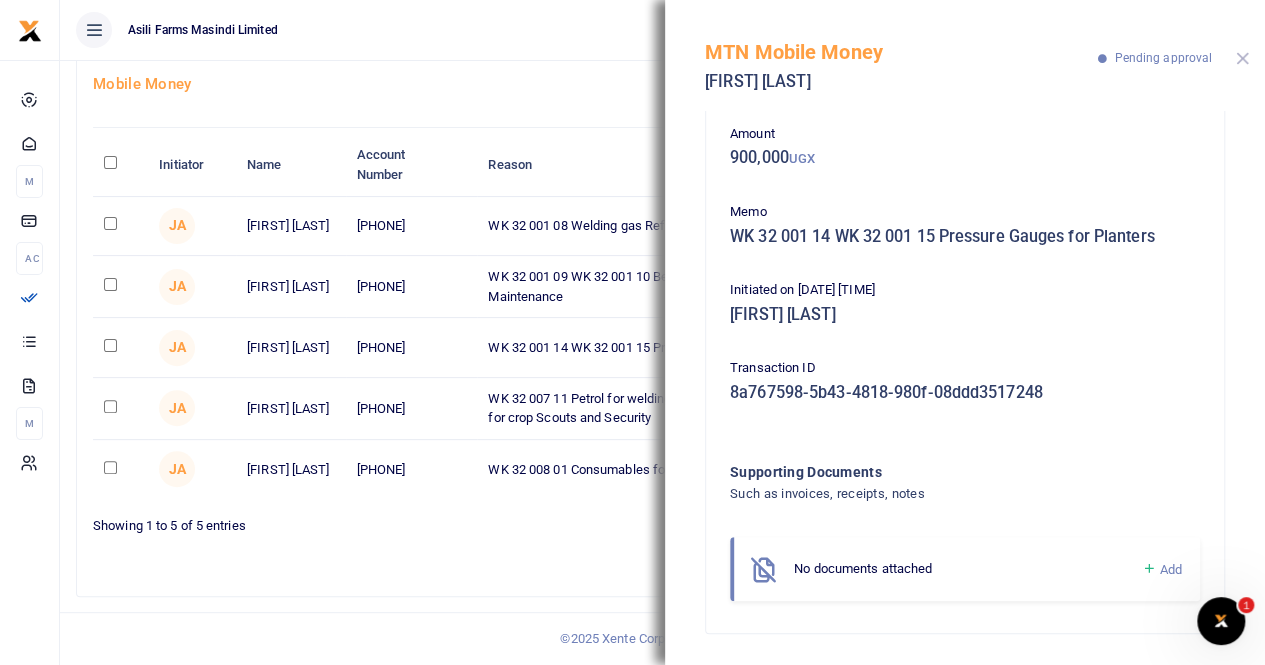 click at bounding box center (1242, 58) 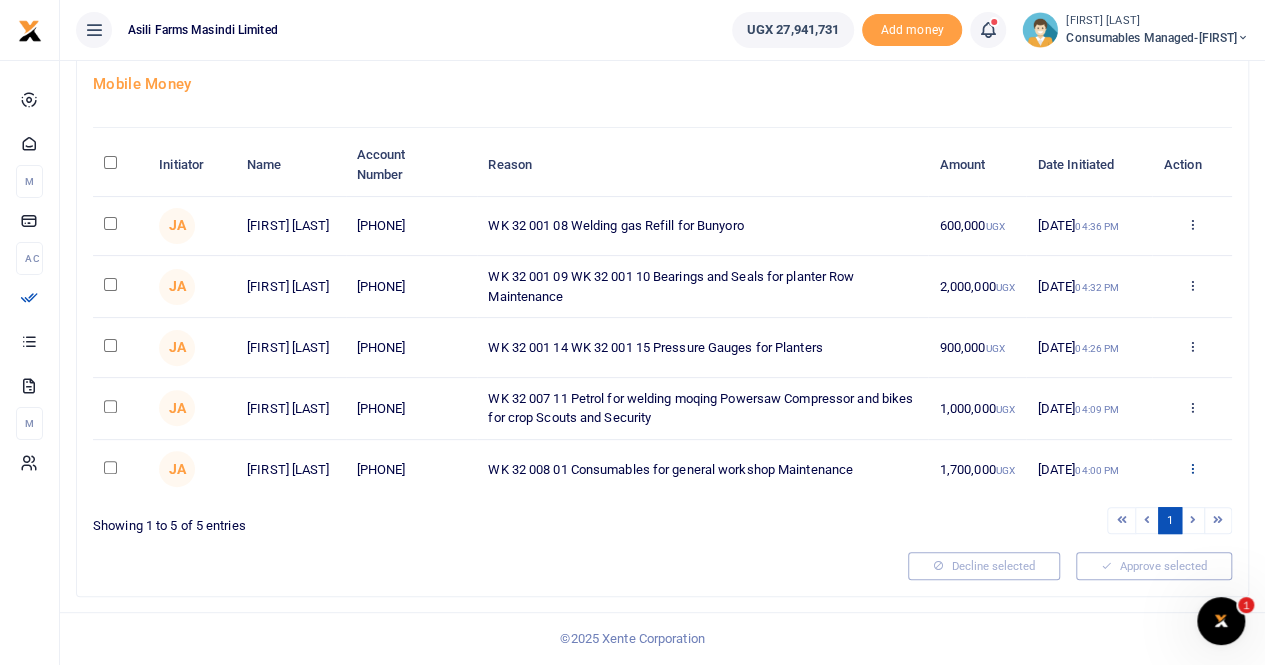 click at bounding box center (1191, 468) 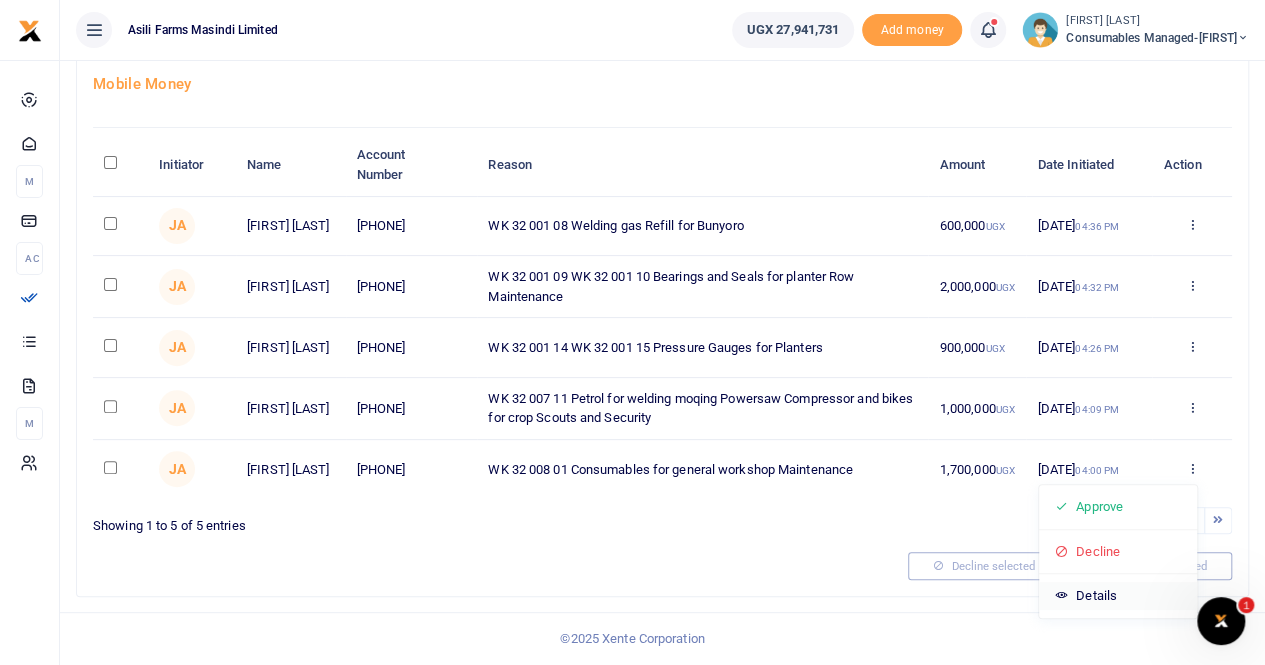 click on "Details" at bounding box center [1118, 596] 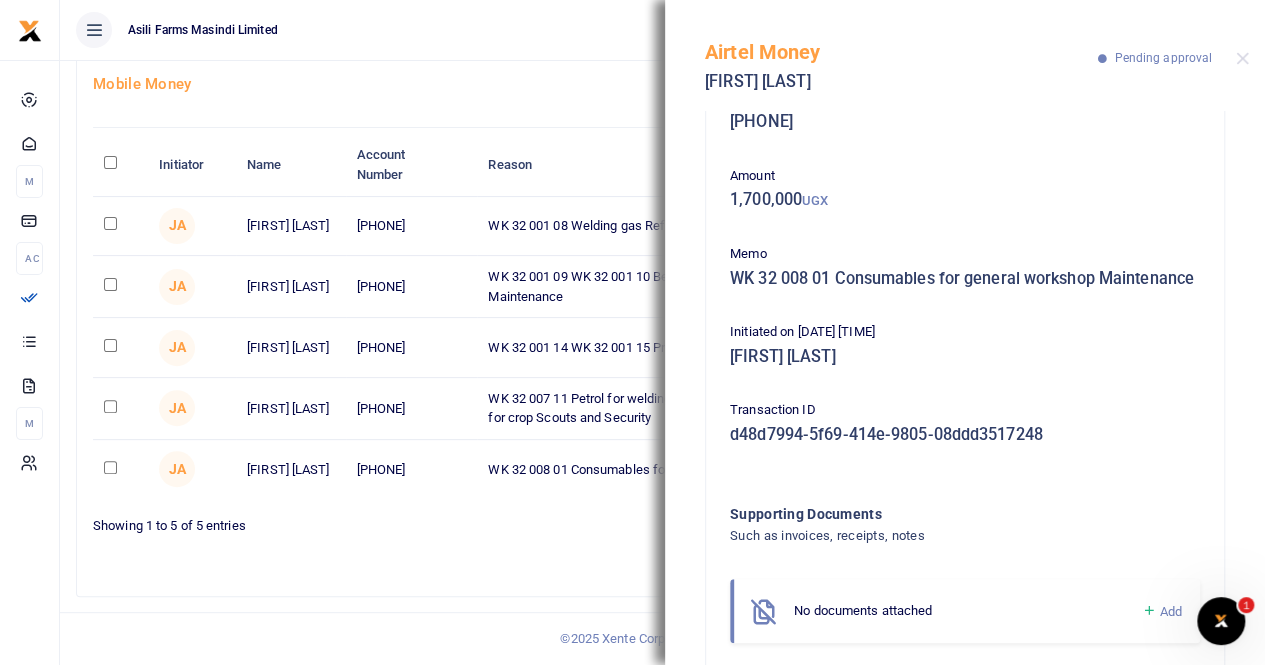 scroll, scrollTop: 0, scrollLeft: 0, axis: both 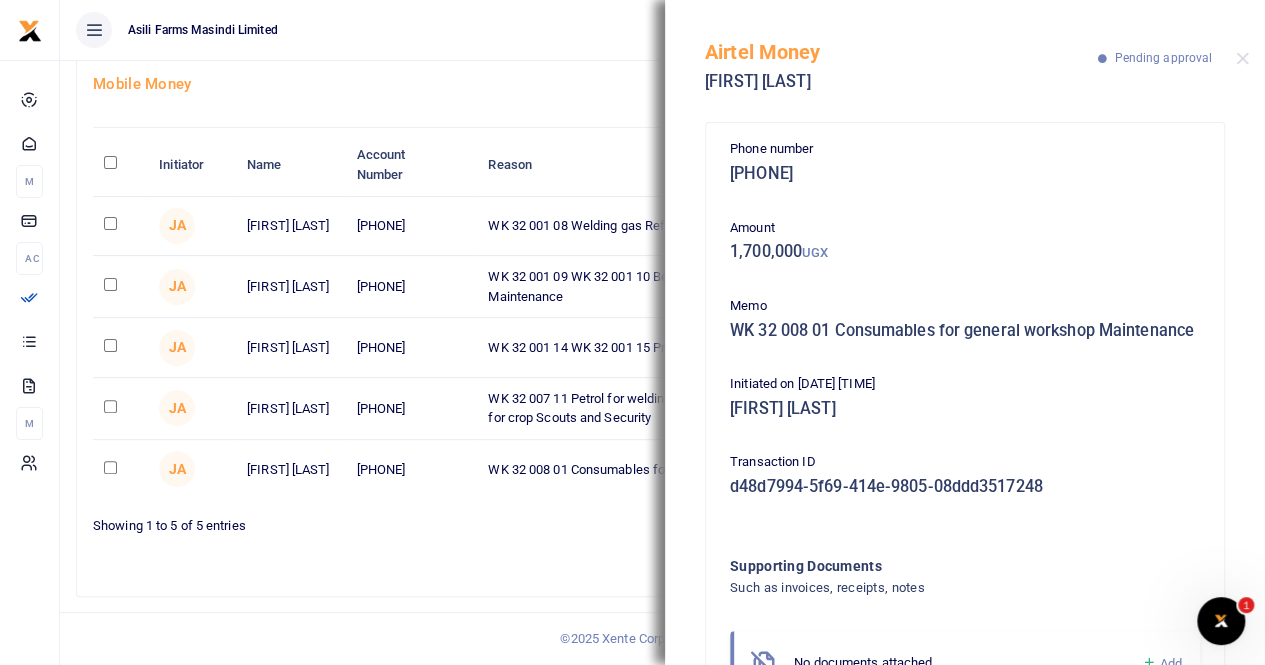 click on "Airtel Money
Stephen Mutibwa
Pending approval" at bounding box center (965, 55) 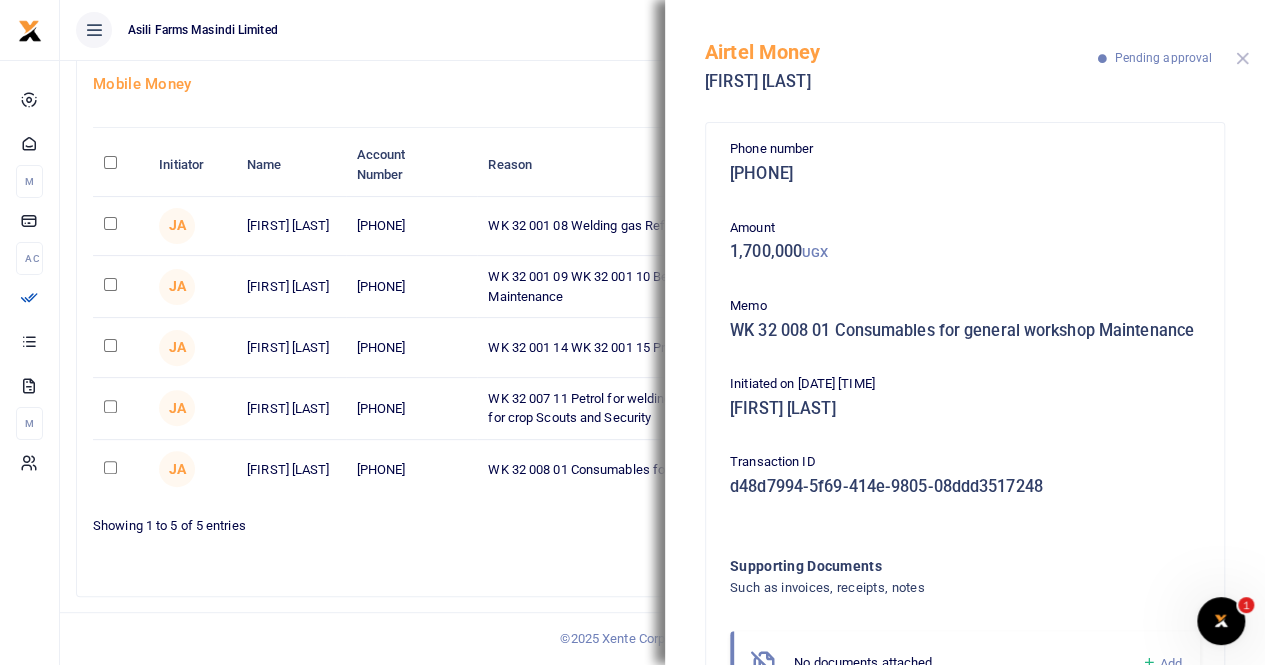 click at bounding box center [1242, 58] 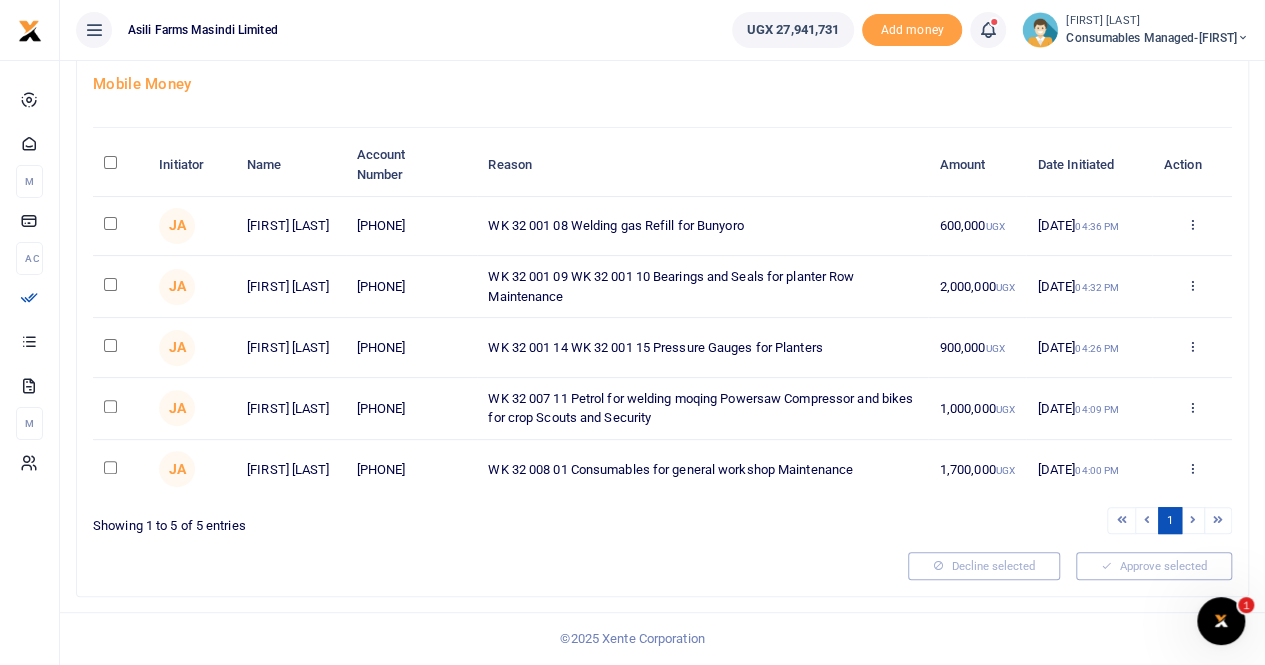 click on "[NAME] [LAST]" at bounding box center (1157, 21) 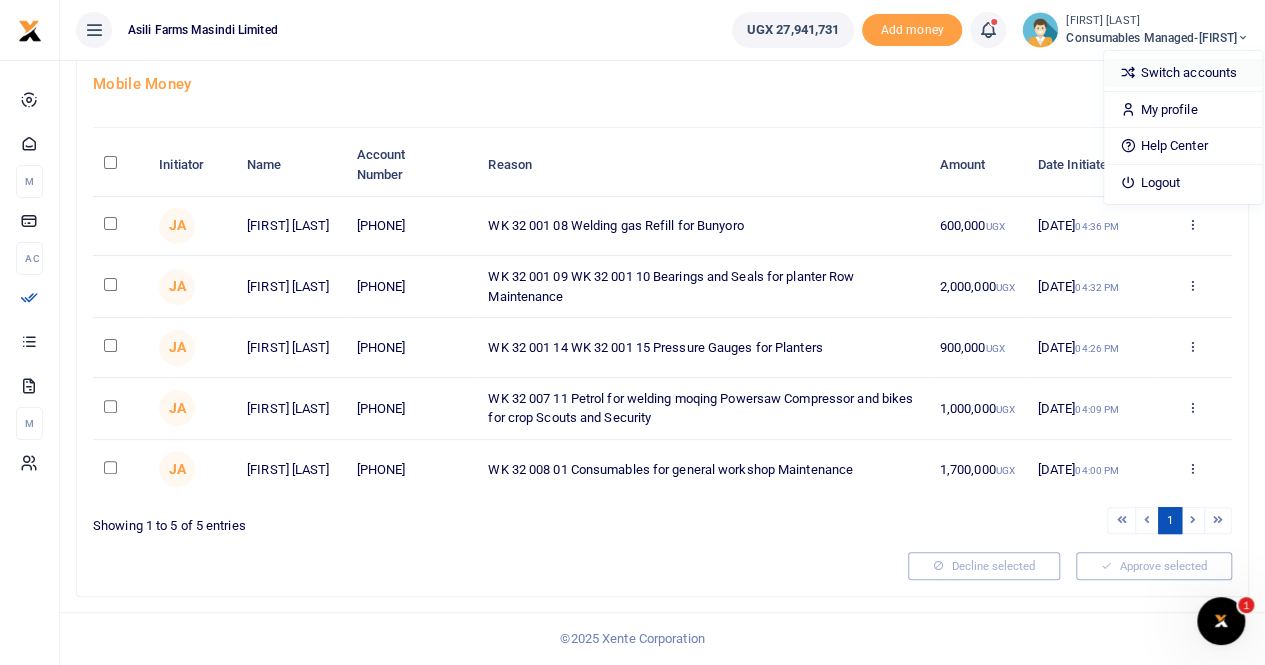 click on "Switch accounts" at bounding box center [1183, 73] 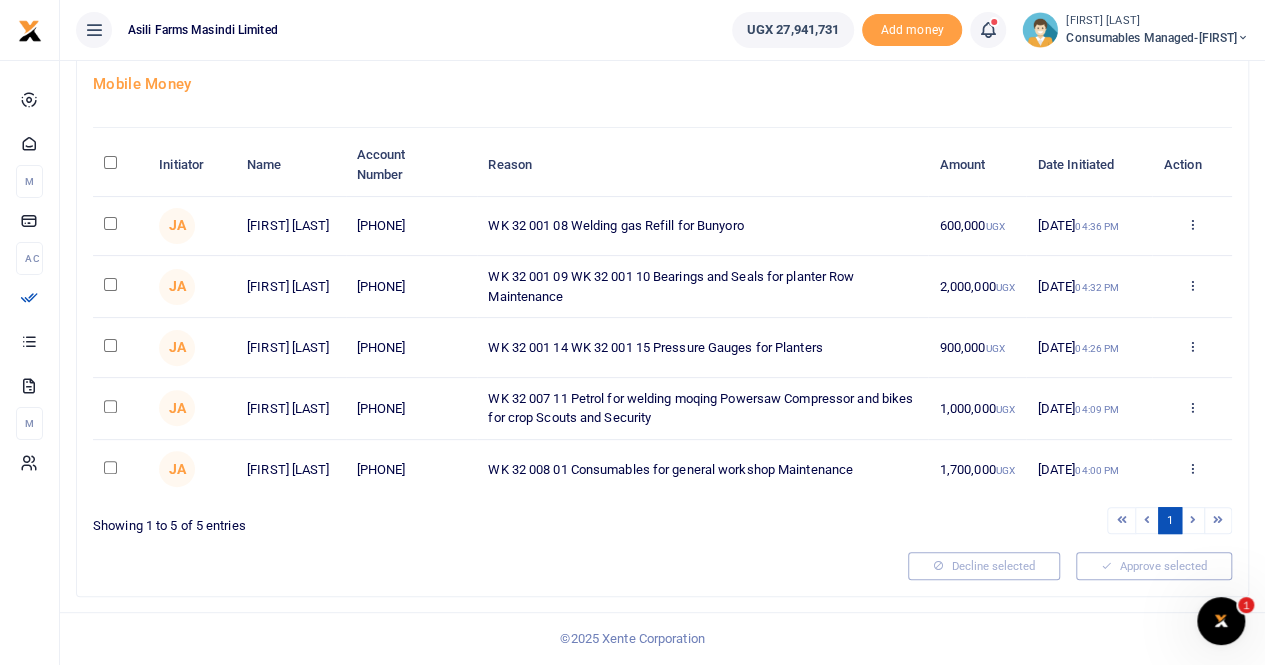 scroll, scrollTop: 64, scrollLeft: 0, axis: vertical 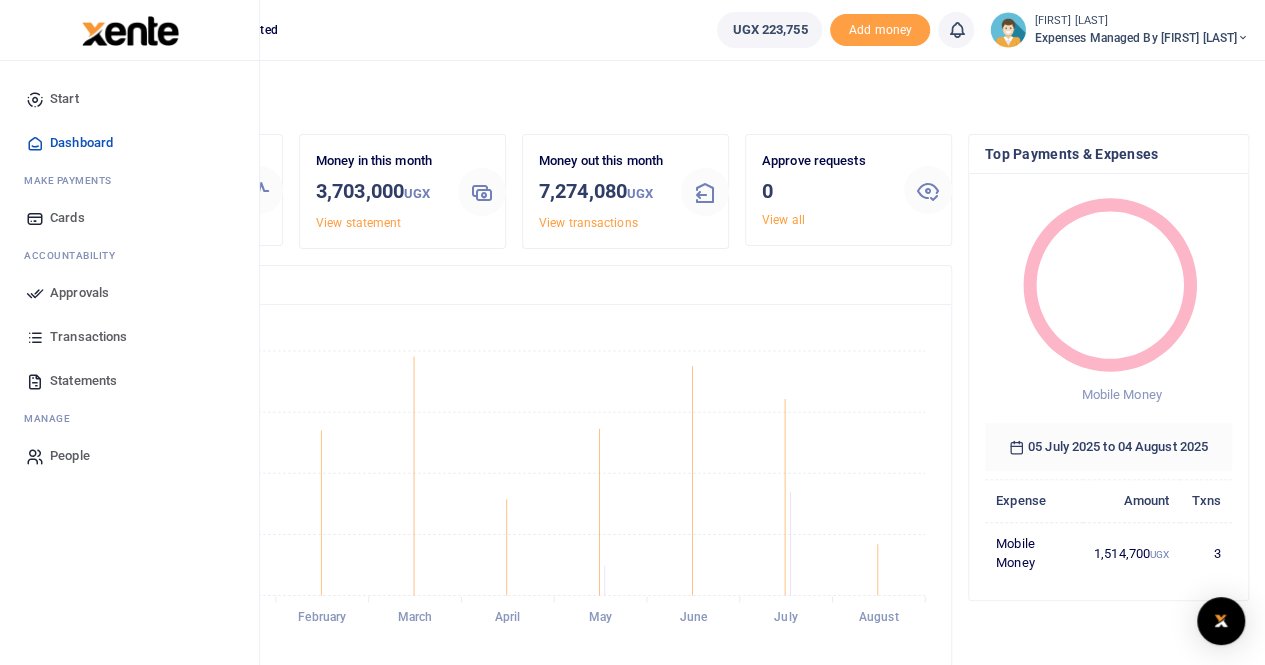click on "Approvals" at bounding box center [79, 293] 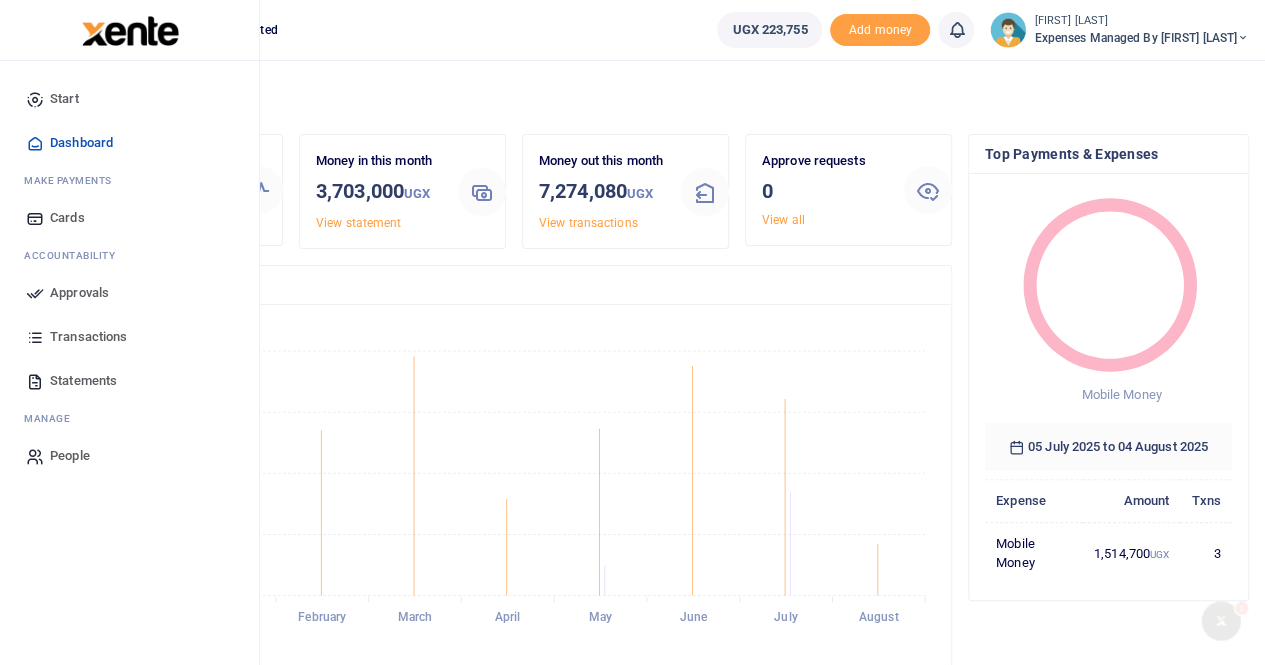 scroll, scrollTop: 0, scrollLeft: 0, axis: both 